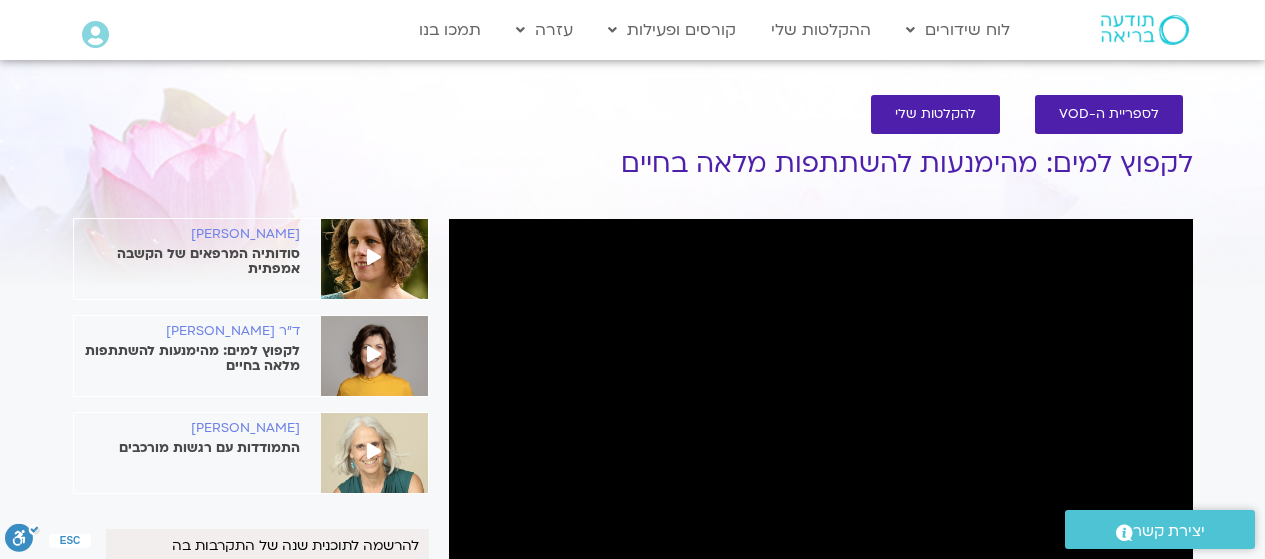 scroll, scrollTop: 179, scrollLeft: 0, axis: vertical 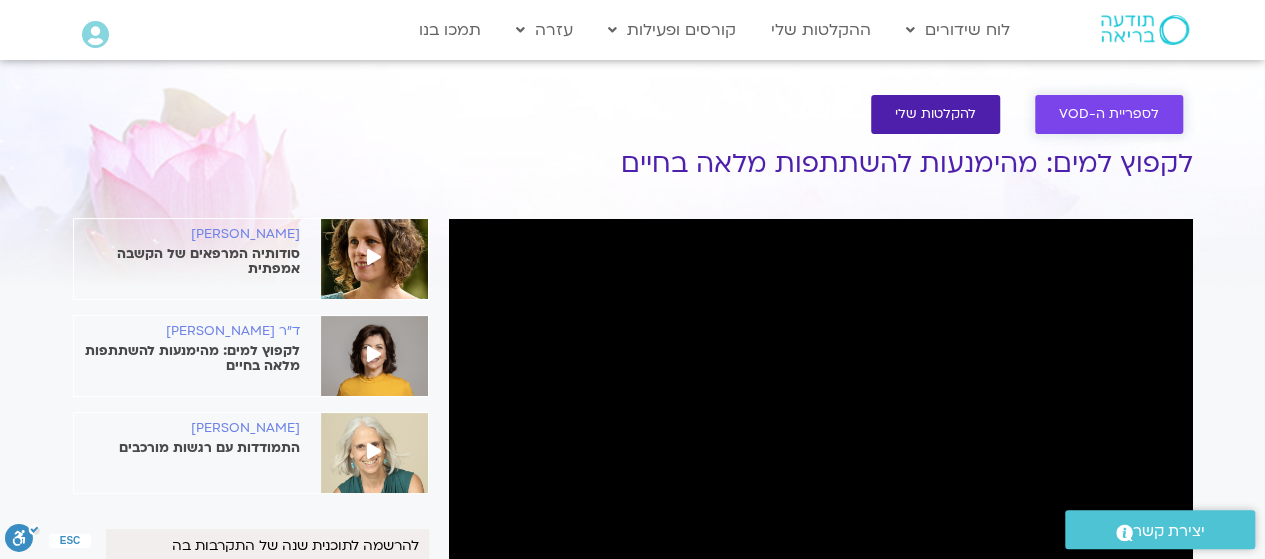 click on "לספריית ה-VOD" at bounding box center (1109, 114) 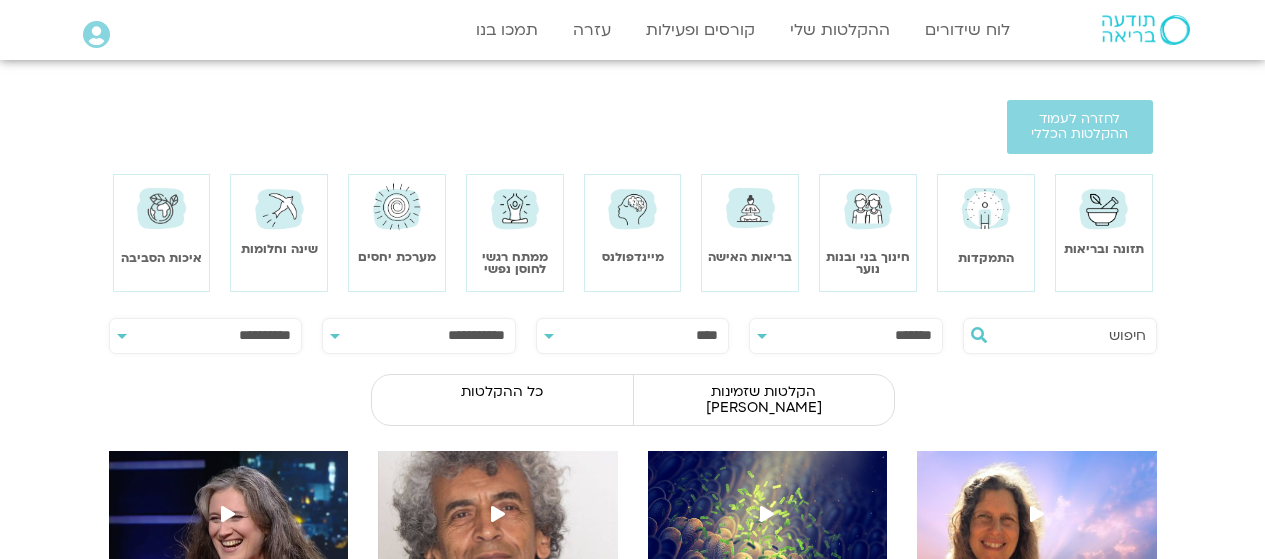 scroll, scrollTop: 0, scrollLeft: 0, axis: both 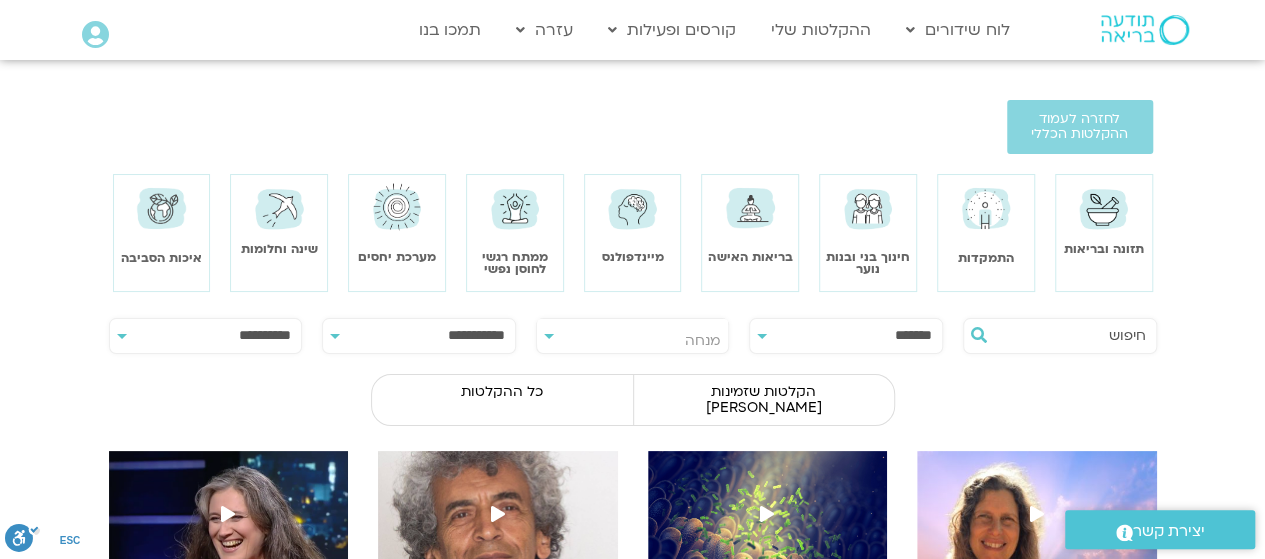 click at bounding box center [515, 208] 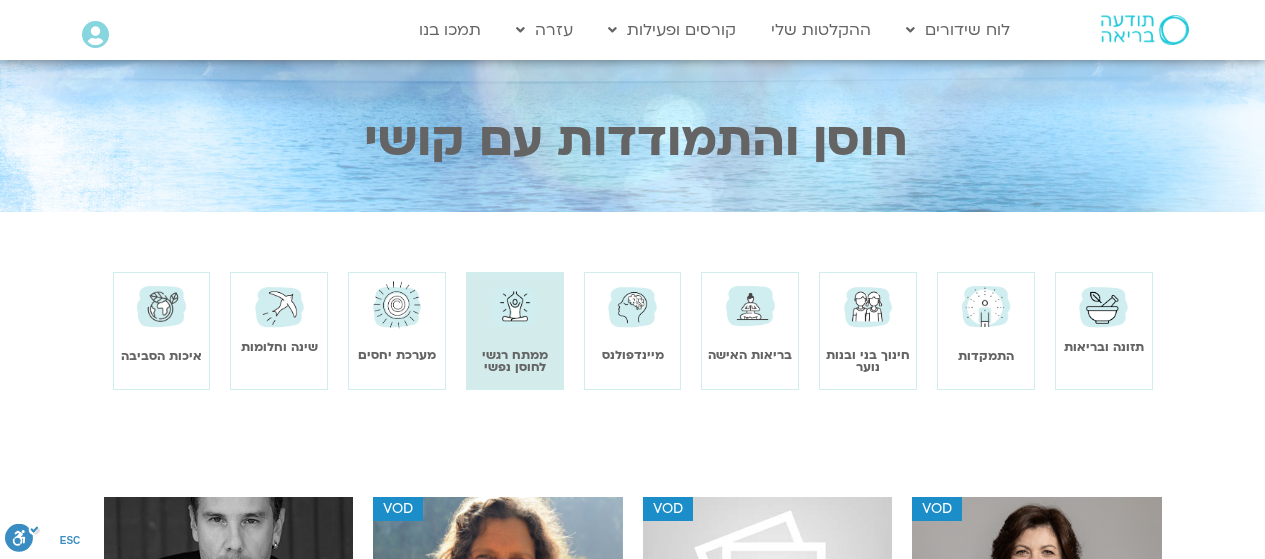 scroll, scrollTop: 0, scrollLeft: 0, axis: both 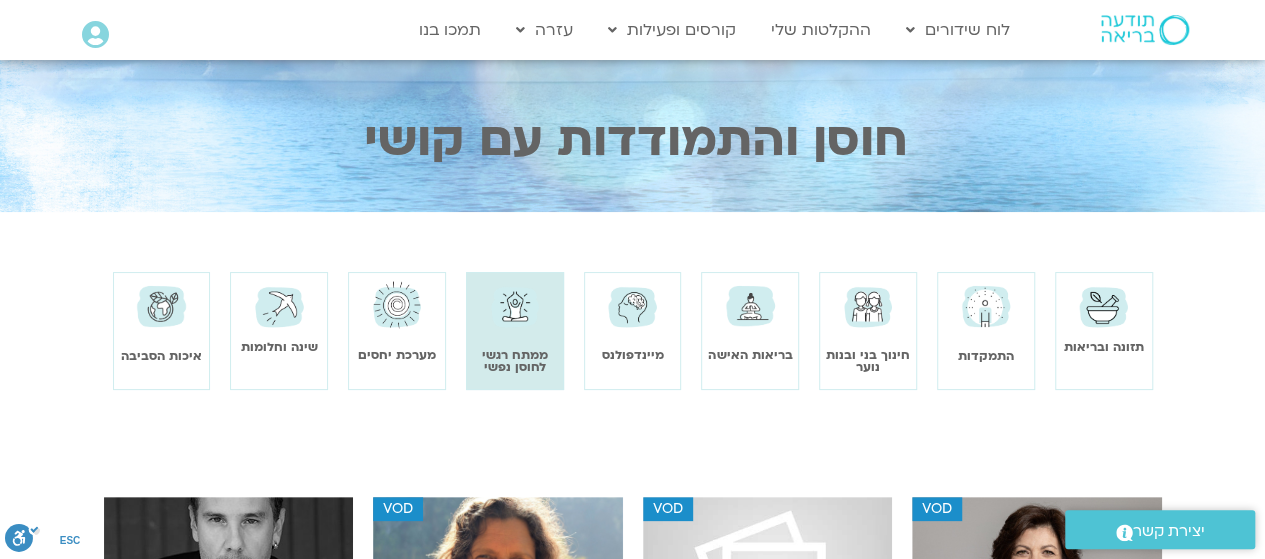click at bounding box center (632, 306) 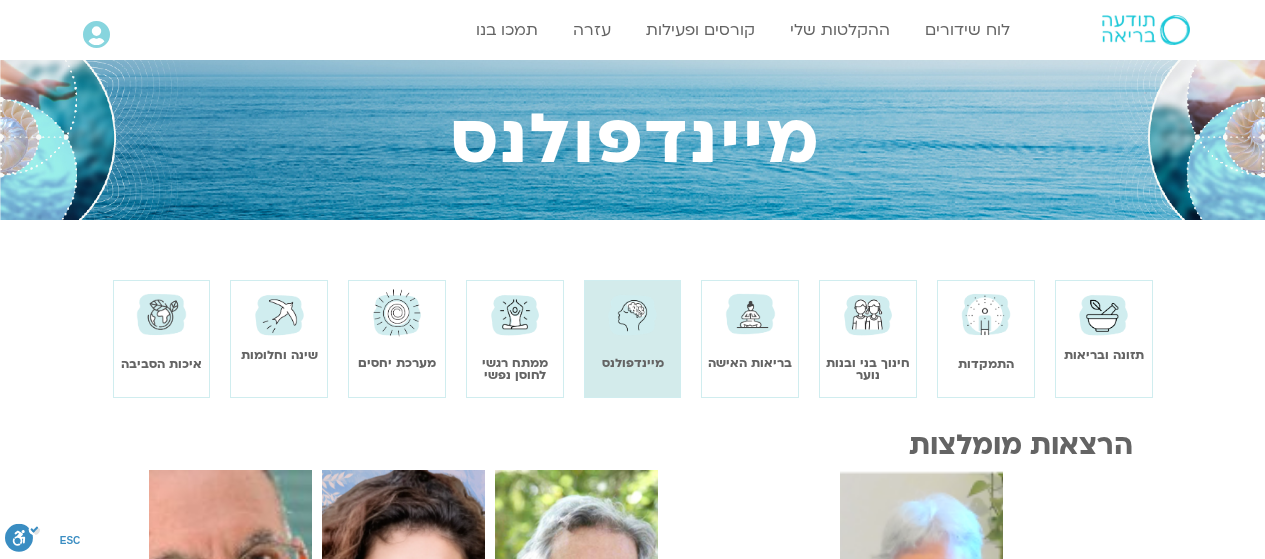 scroll, scrollTop: 0, scrollLeft: 0, axis: both 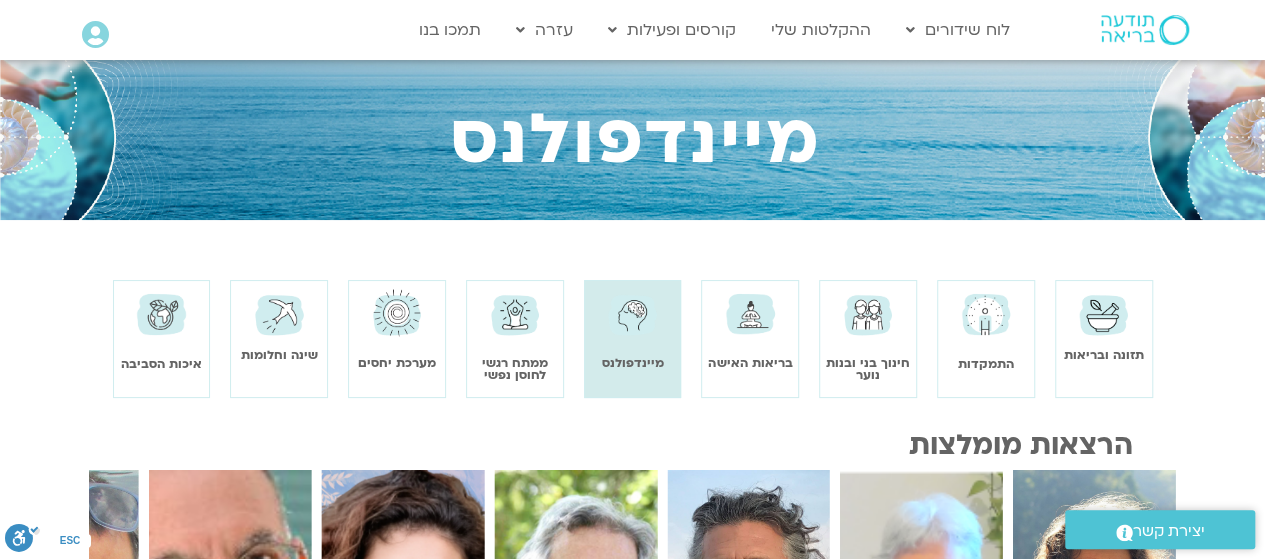 click at bounding box center (986, 314) 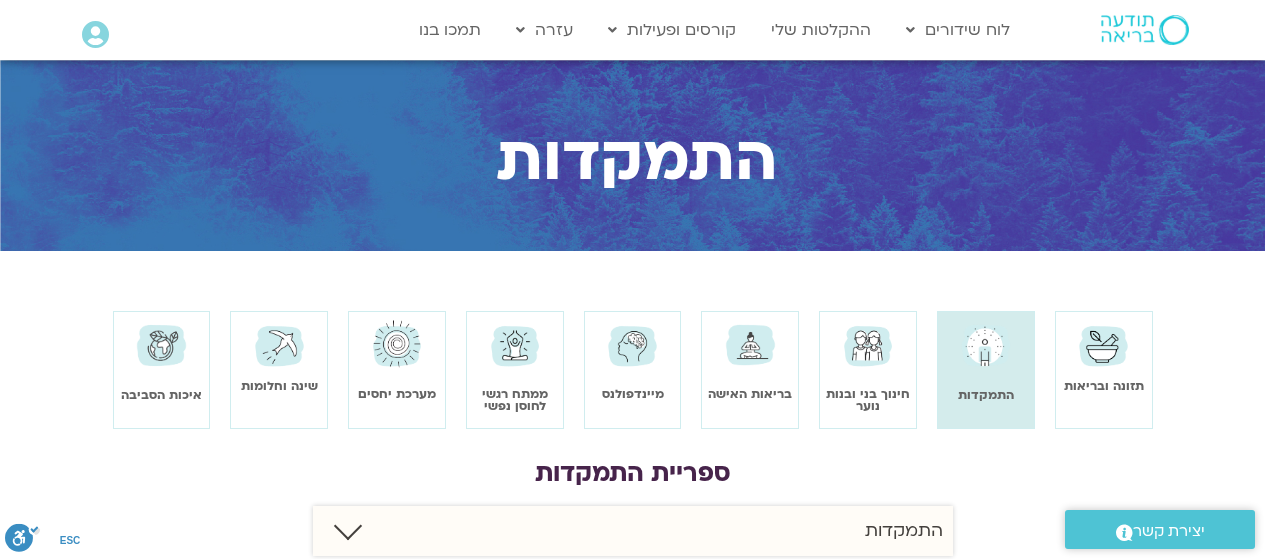 scroll, scrollTop: 0, scrollLeft: 0, axis: both 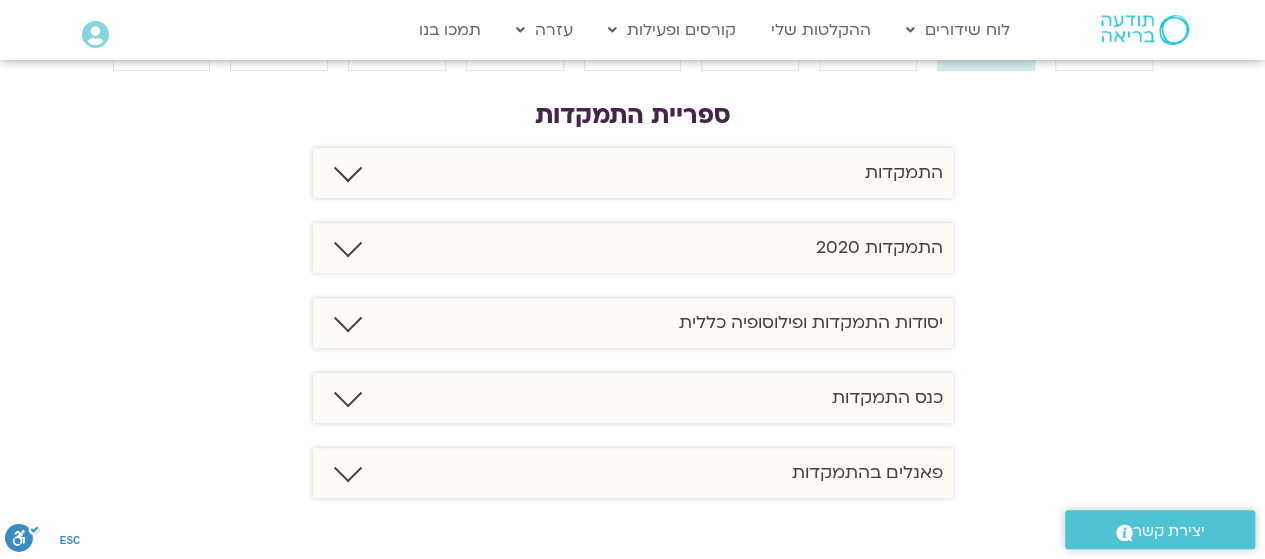 click on "התמקדות" at bounding box center [633, 173] 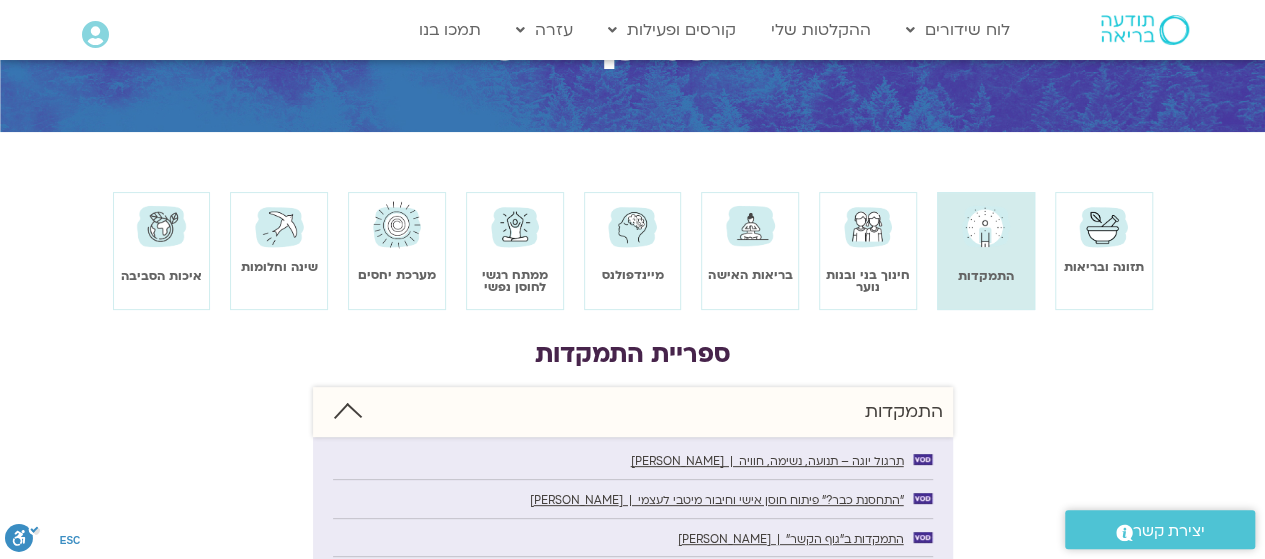 scroll, scrollTop: 115, scrollLeft: 0, axis: vertical 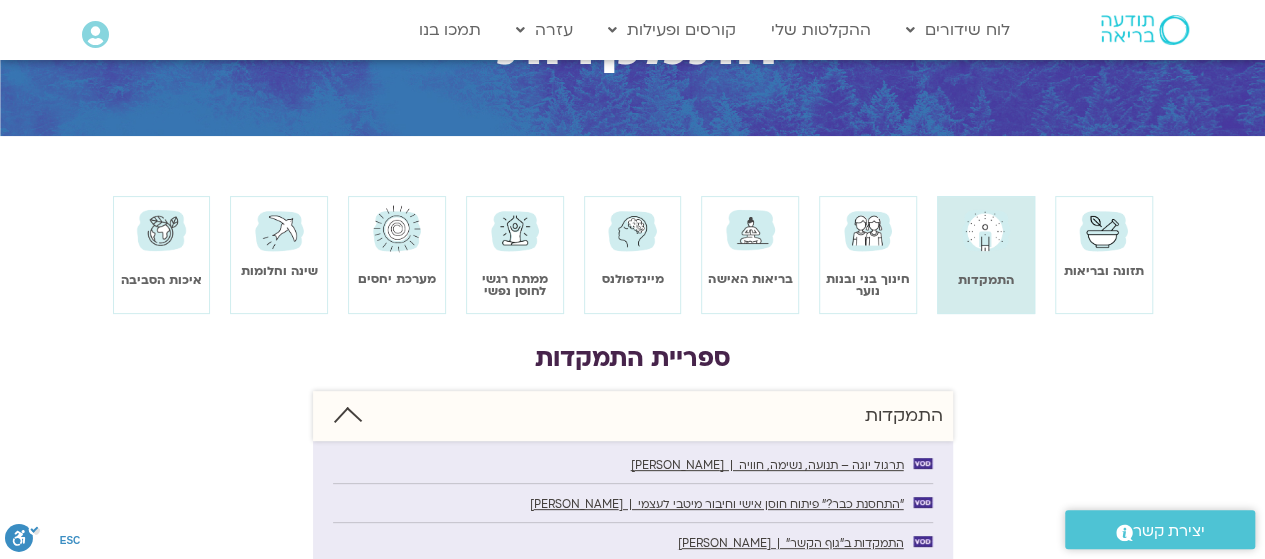 click at bounding box center (1103, 230) 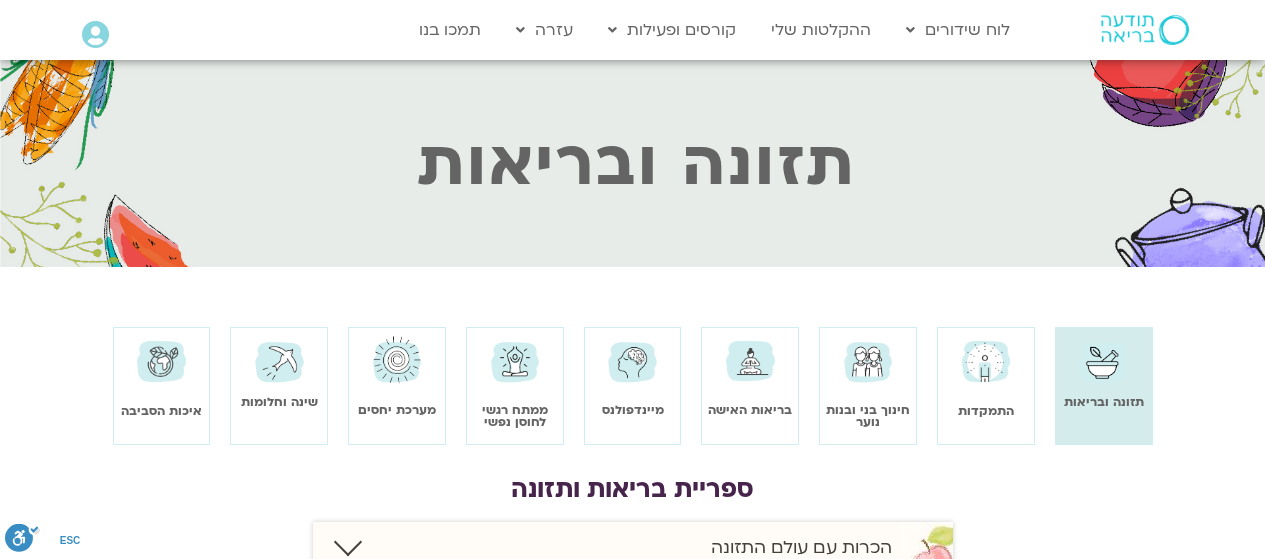 scroll, scrollTop: 0, scrollLeft: 0, axis: both 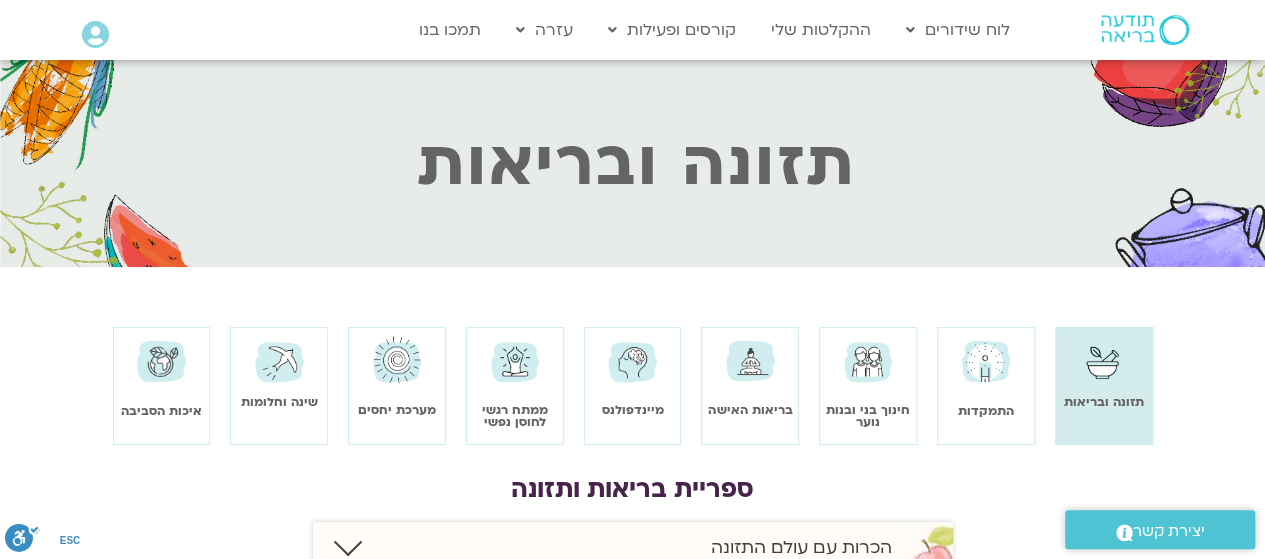 click at bounding box center [750, 361] 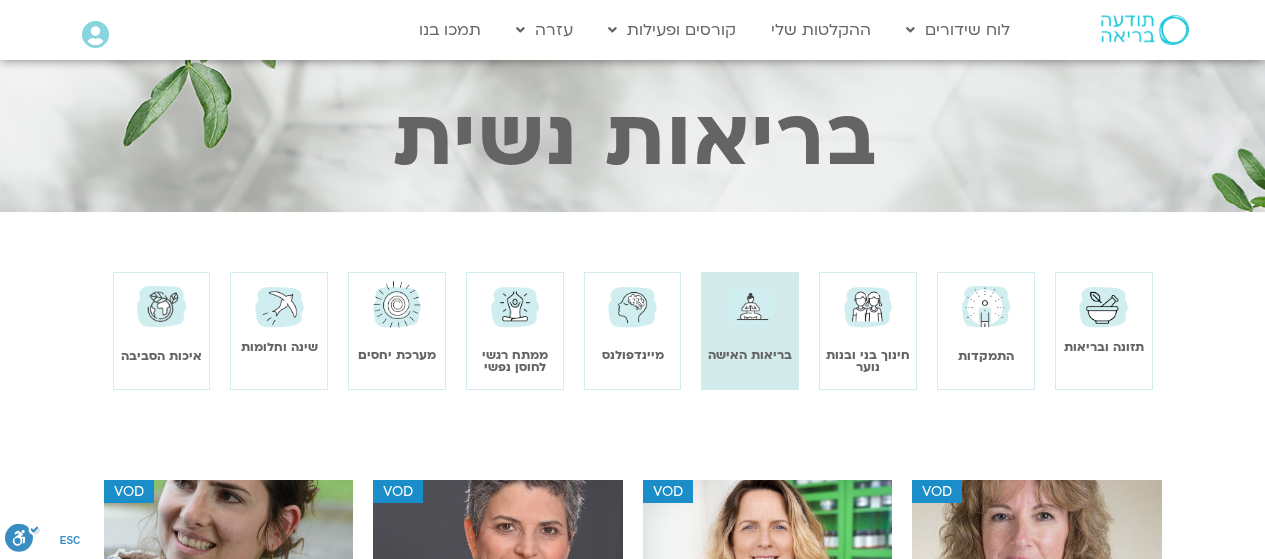 scroll, scrollTop: 0, scrollLeft: 0, axis: both 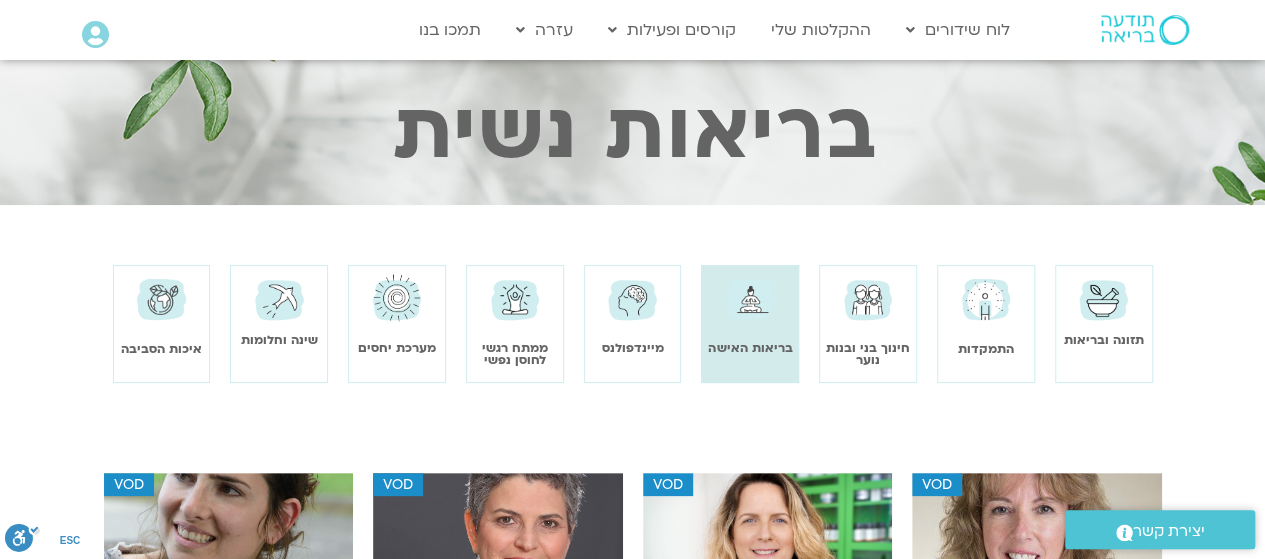 click at bounding box center [397, 303] 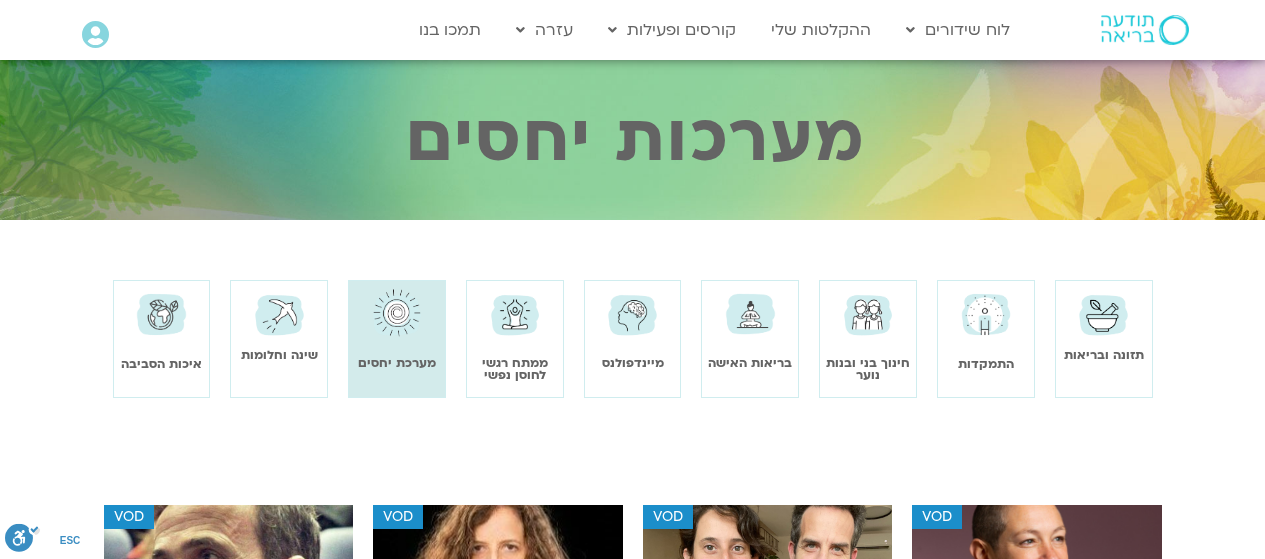 scroll, scrollTop: 0, scrollLeft: 0, axis: both 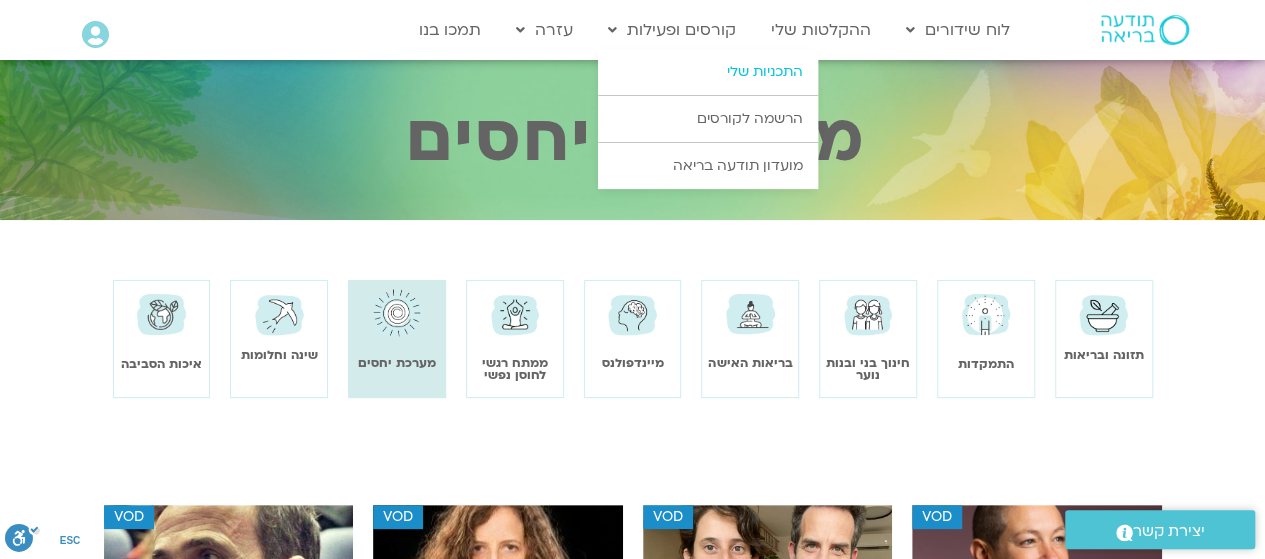 click on "התכניות שלי" at bounding box center (708, 72) 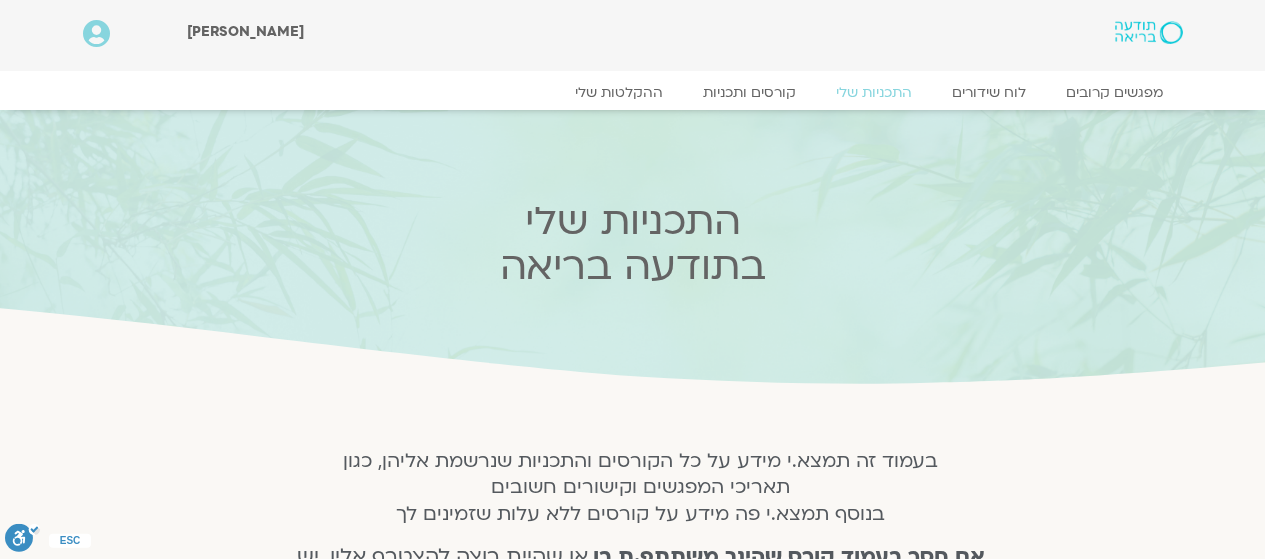 scroll, scrollTop: 0, scrollLeft: 0, axis: both 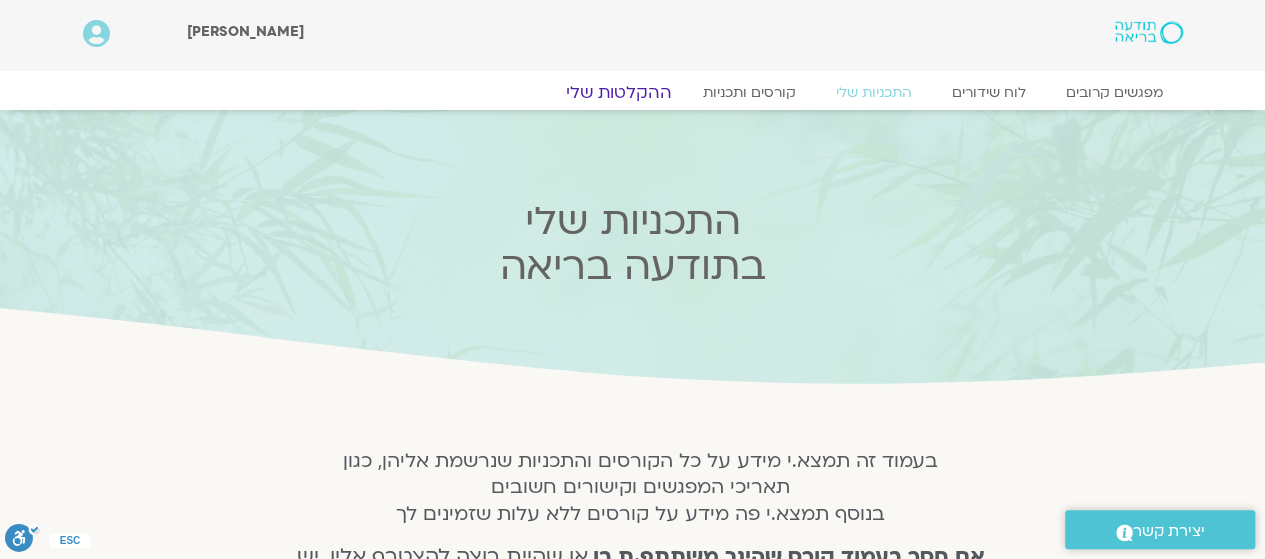 click on "ההקלטות שלי" 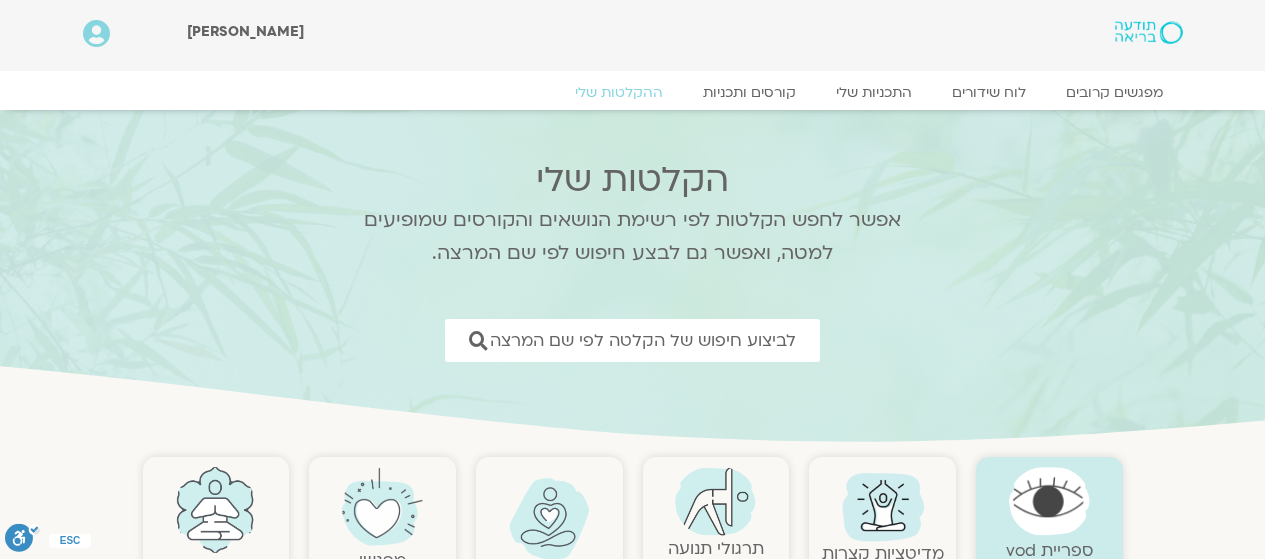 scroll, scrollTop: 0, scrollLeft: 0, axis: both 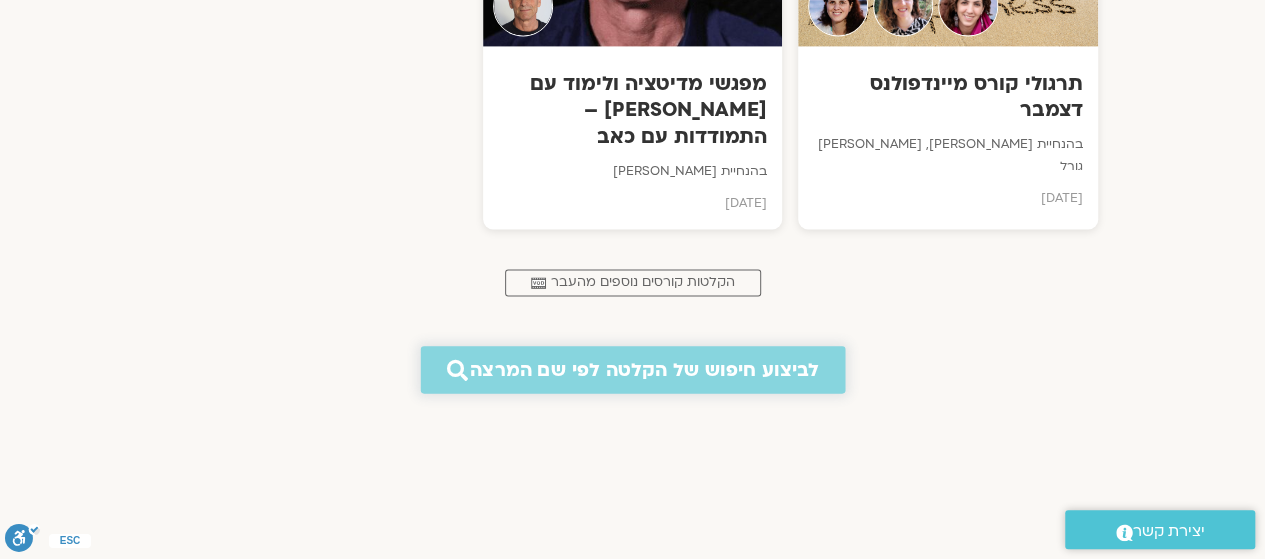 click at bounding box center (457, 369) 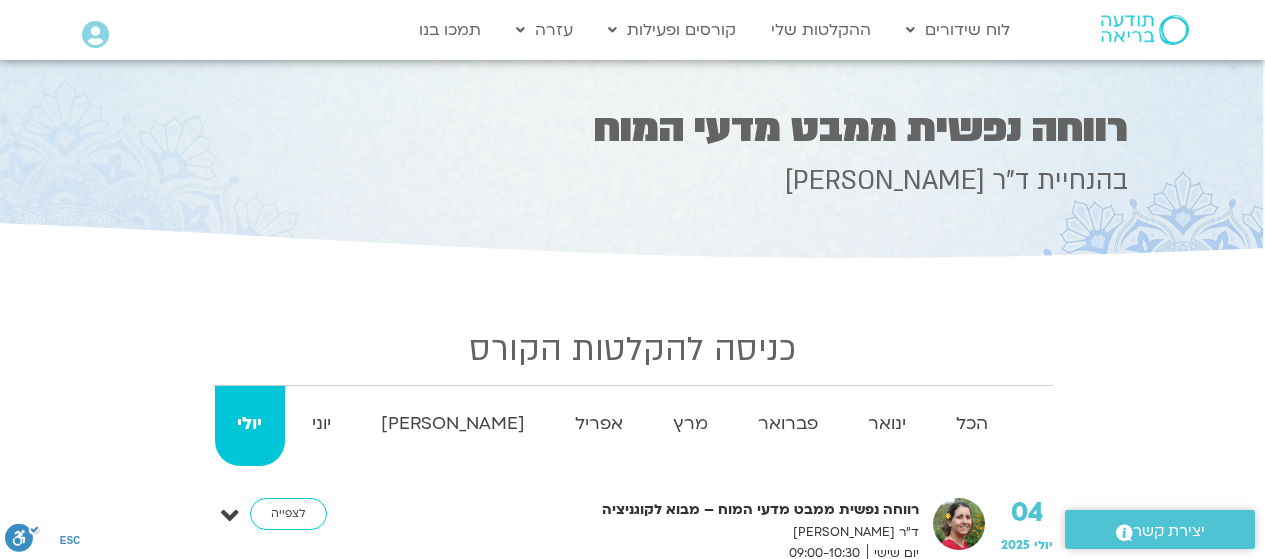 scroll, scrollTop: 0, scrollLeft: 0, axis: both 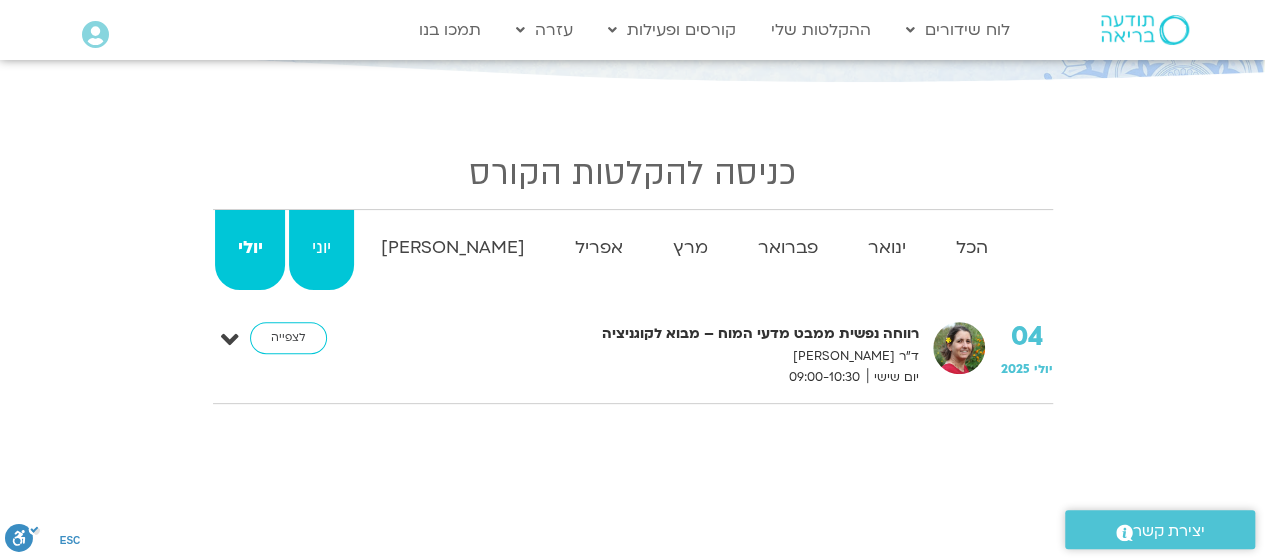 click on "יוני" at bounding box center [321, 248] 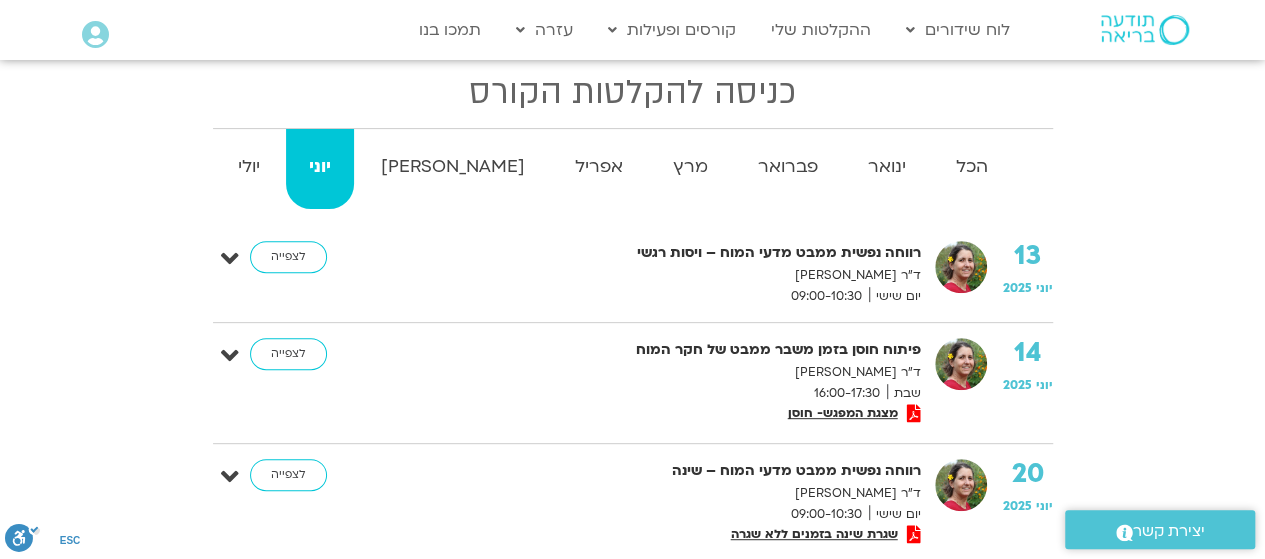 scroll, scrollTop: 256, scrollLeft: 0, axis: vertical 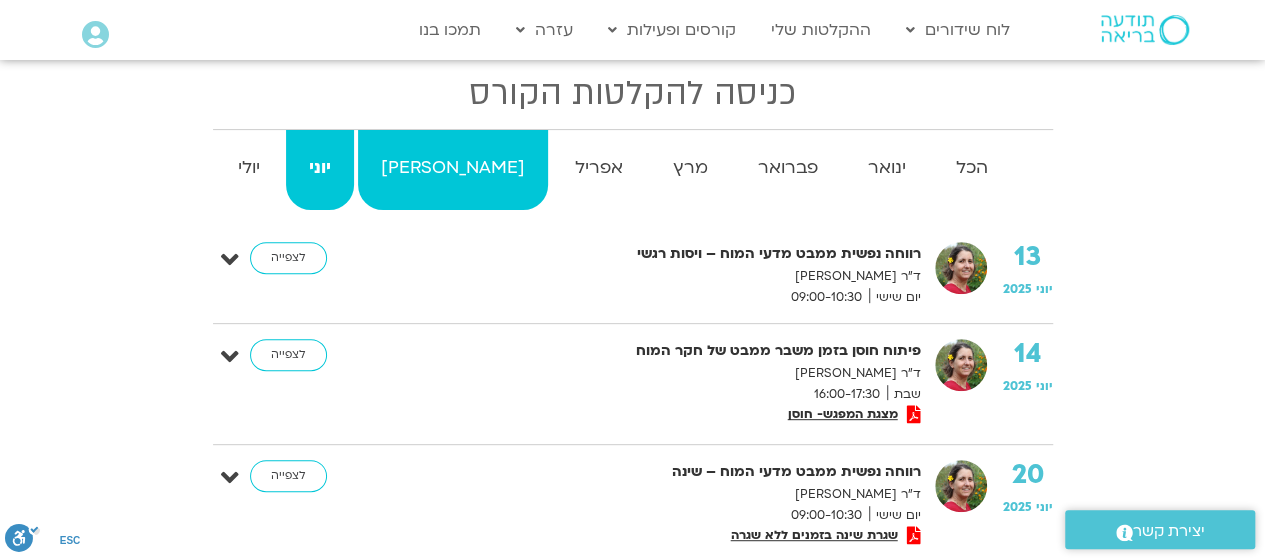 click on "מאי" at bounding box center (453, 168) 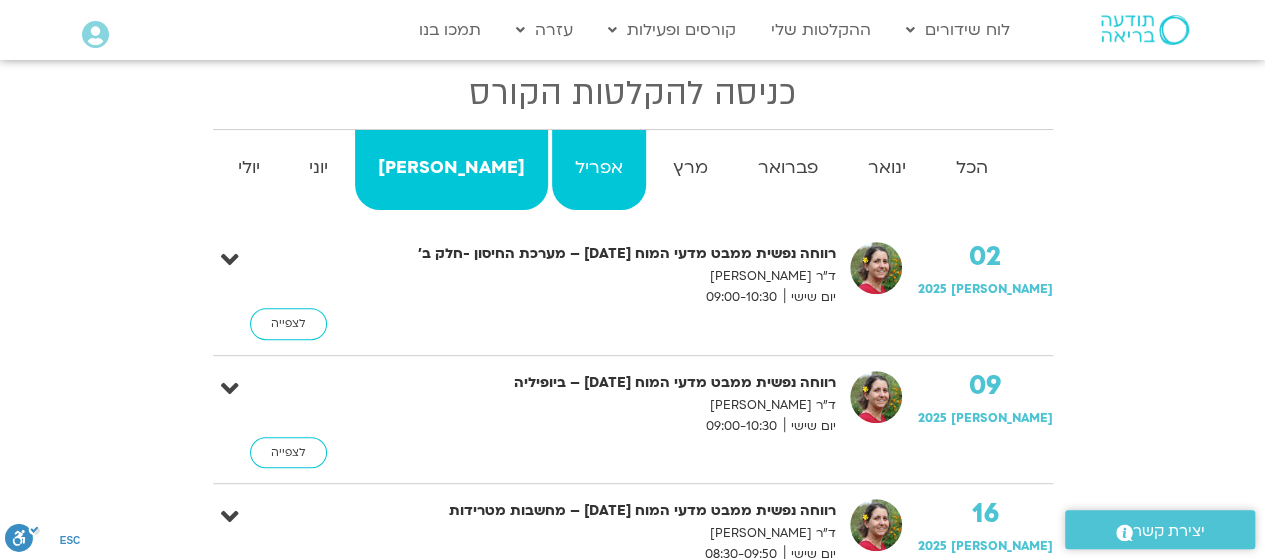 click on "אפריל" at bounding box center [599, 168] 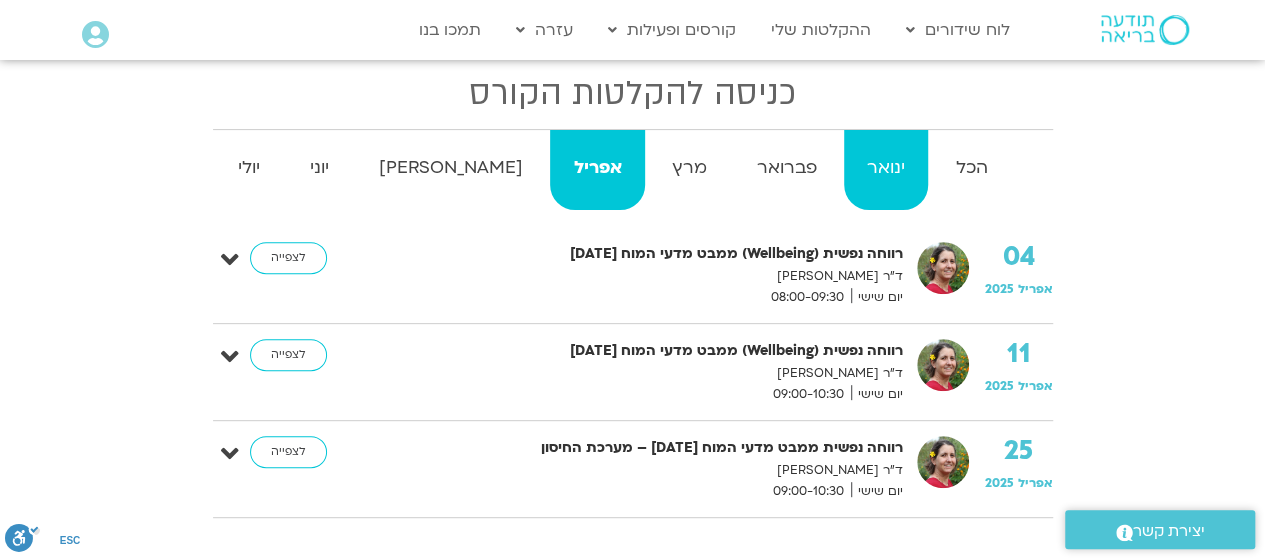 click on "ינואר" at bounding box center [886, 168] 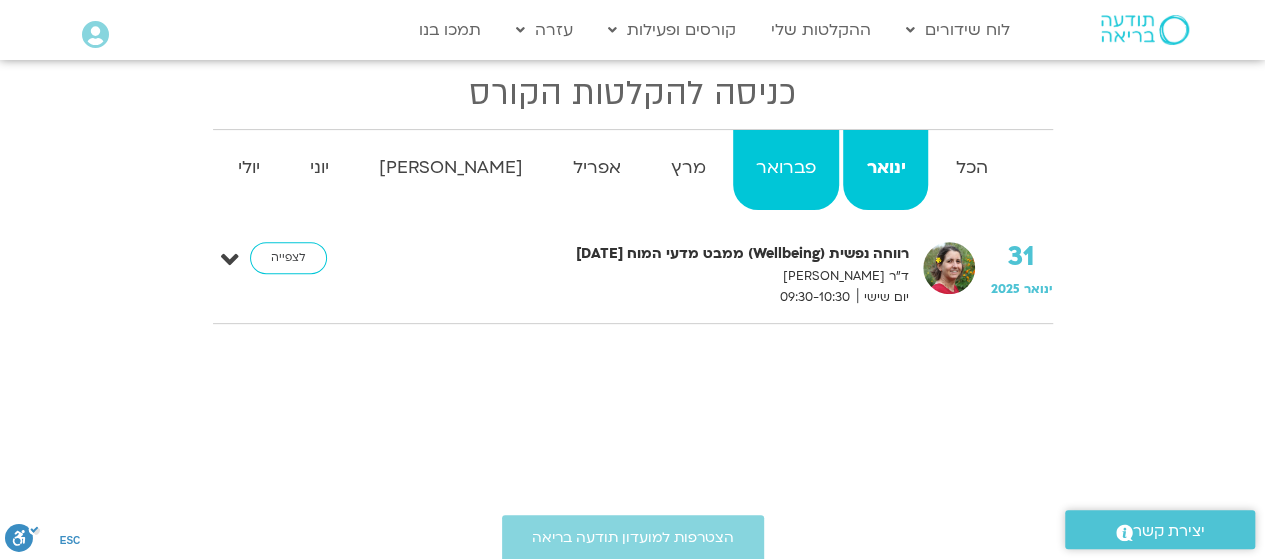 click on "פברואר" at bounding box center (786, 170) 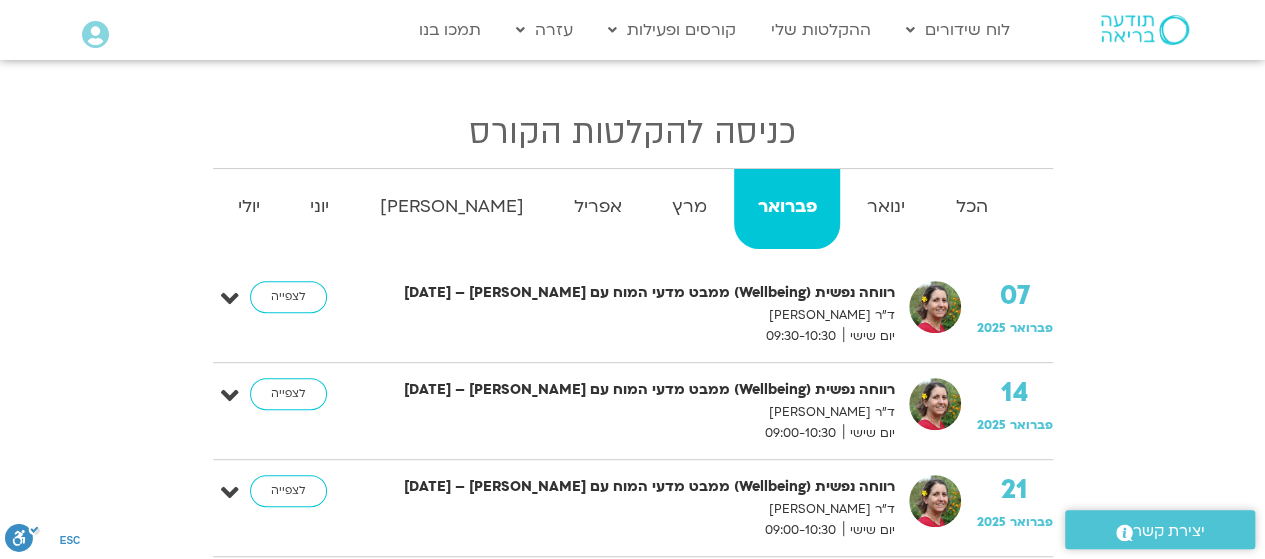 scroll, scrollTop: 208, scrollLeft: 0, axis: vertical 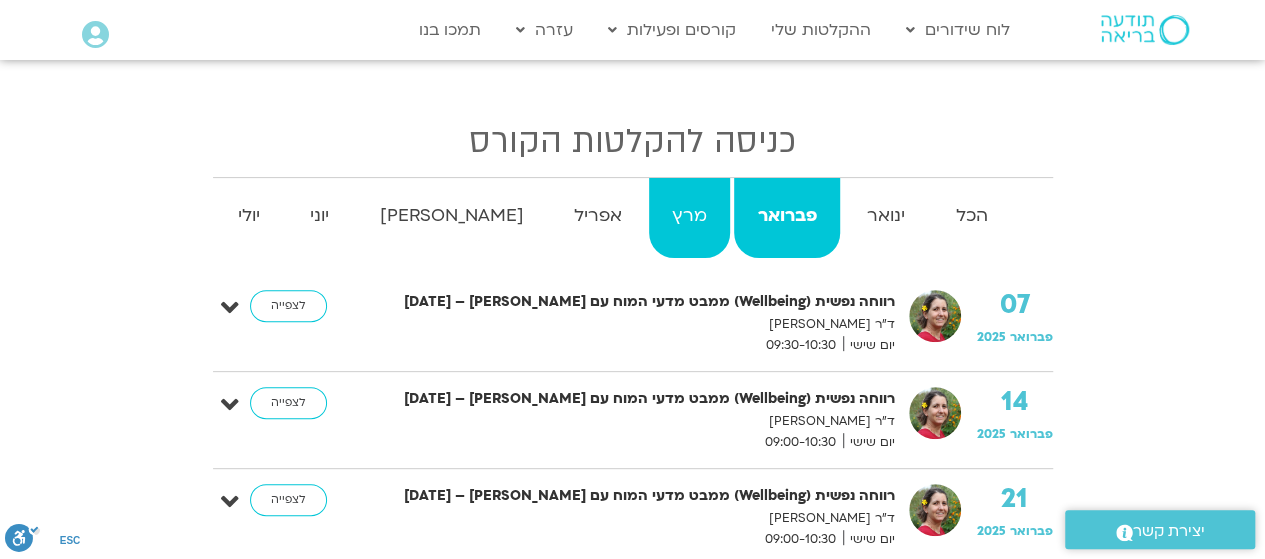 click on "מרץ" at bounding box center [689, 216] 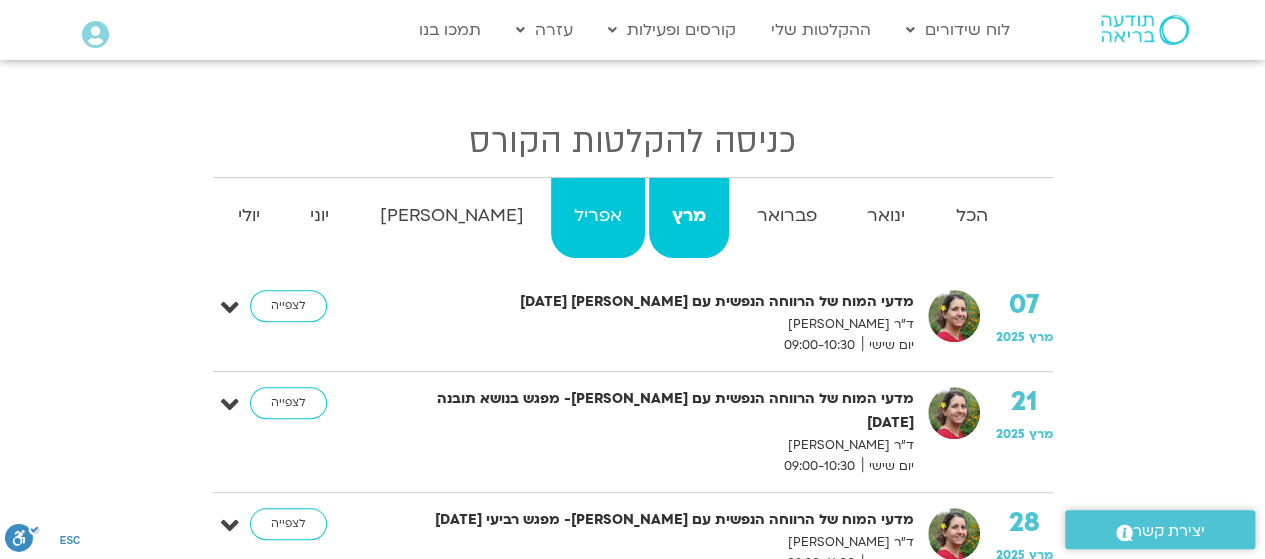 click on "אפריל" at bounding box center [598, 216] 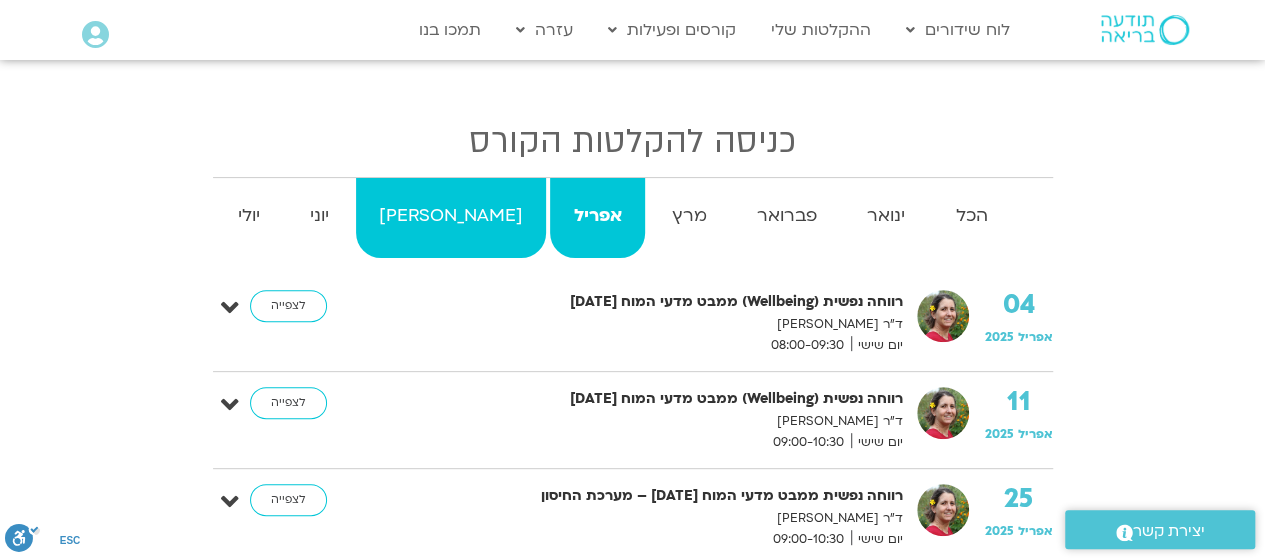 click on "מאי" at bounding box center [451, 216] 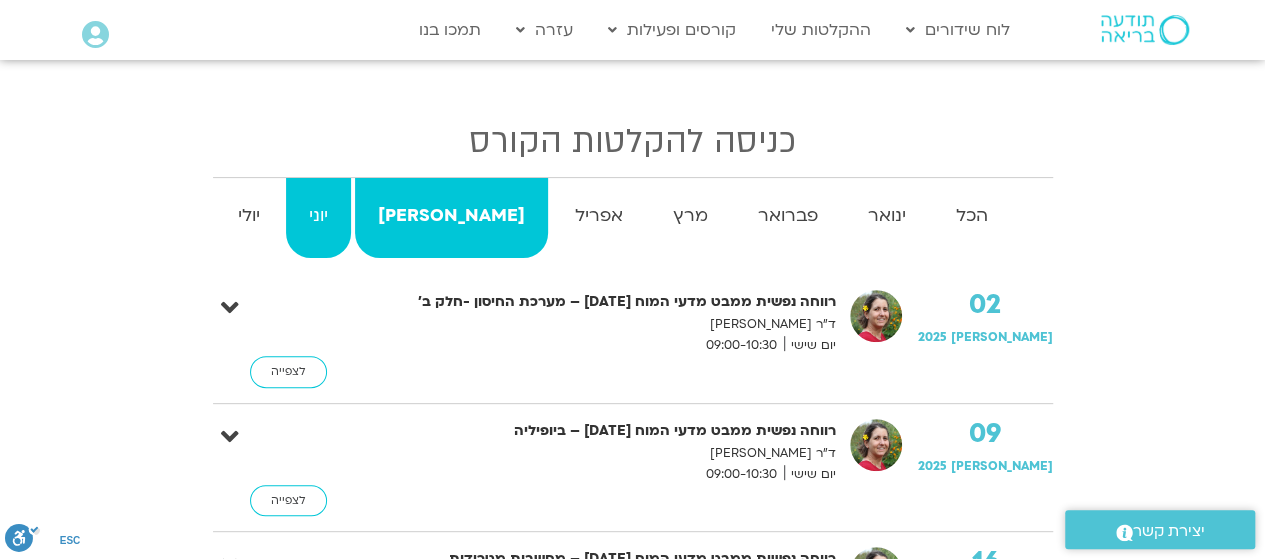 click on "יוני" at bounding box center (318, 216) 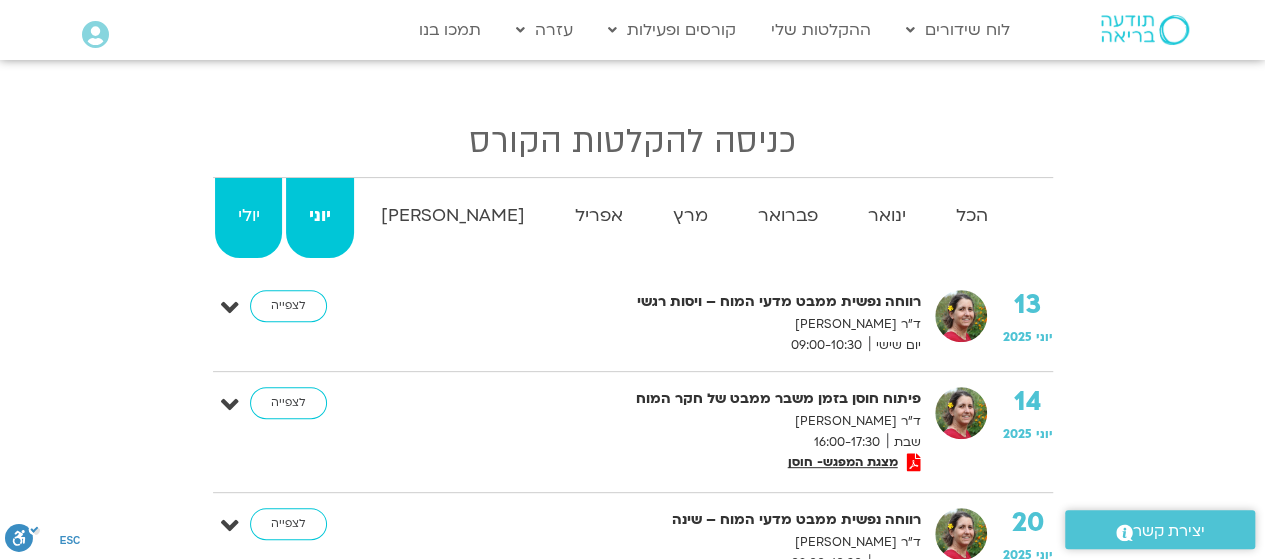 click on "יולי" at bounding box center [249, 218] 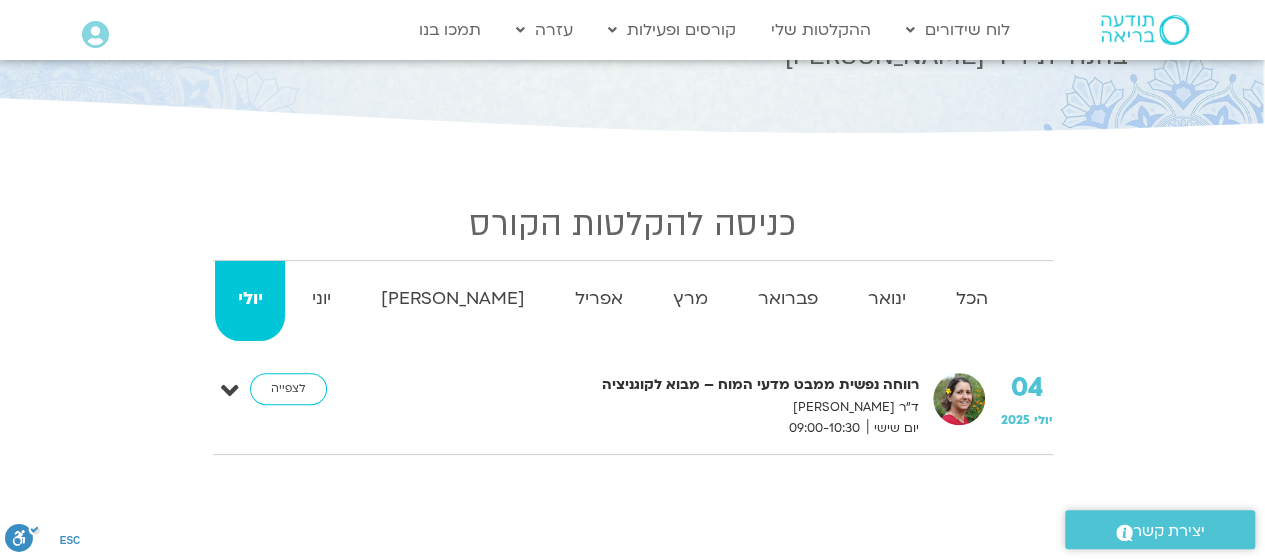 scroll, scrollTop: 124, scrollLeft: 0, axis: vertical 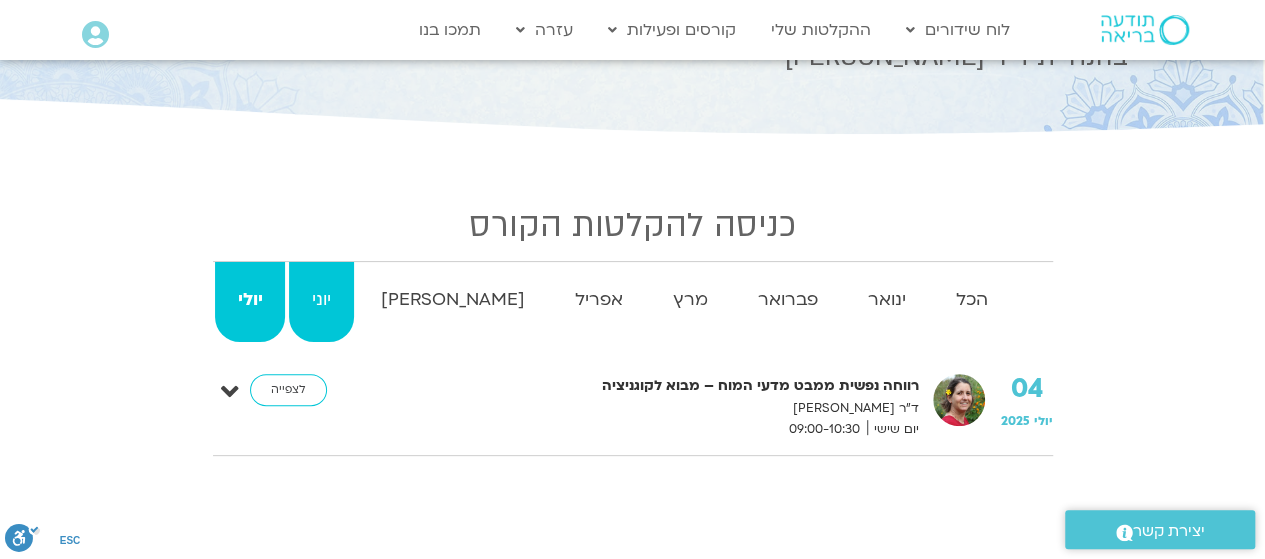 click on "יוני" at bounding box center [321, 300] 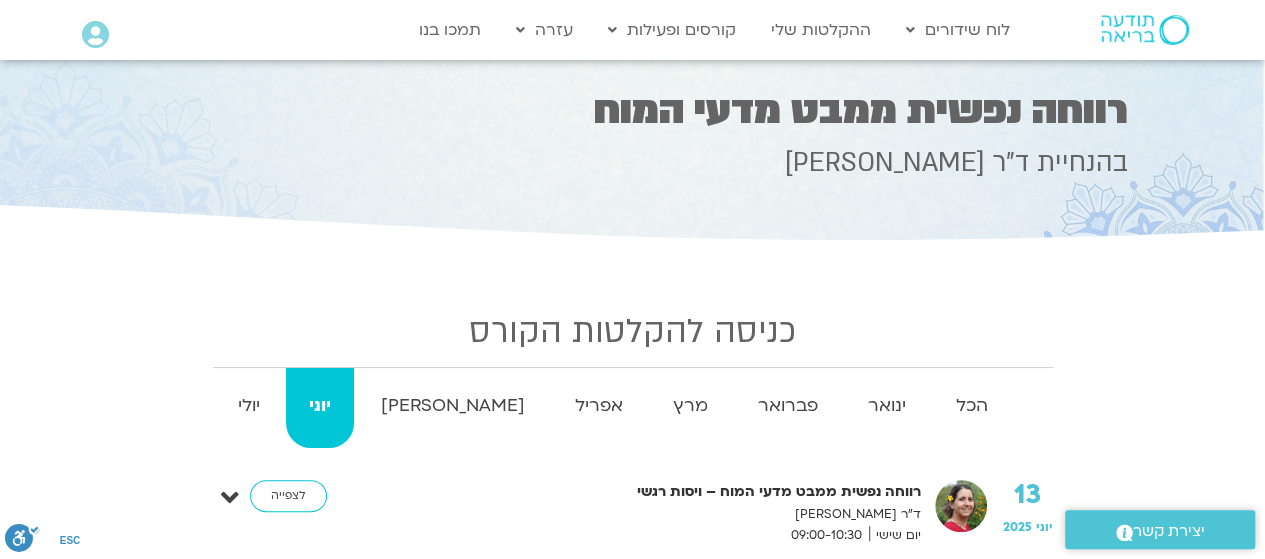 scroll, scrollTop: 0, scrollLeft: 0, axis: both 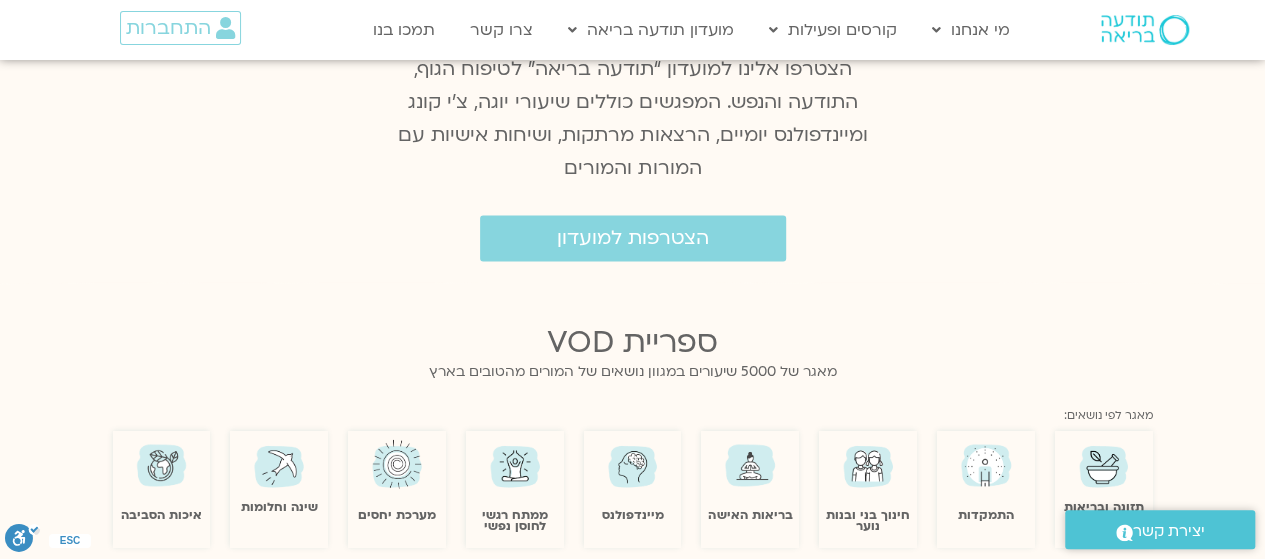 click at bounding box center [515, 464] 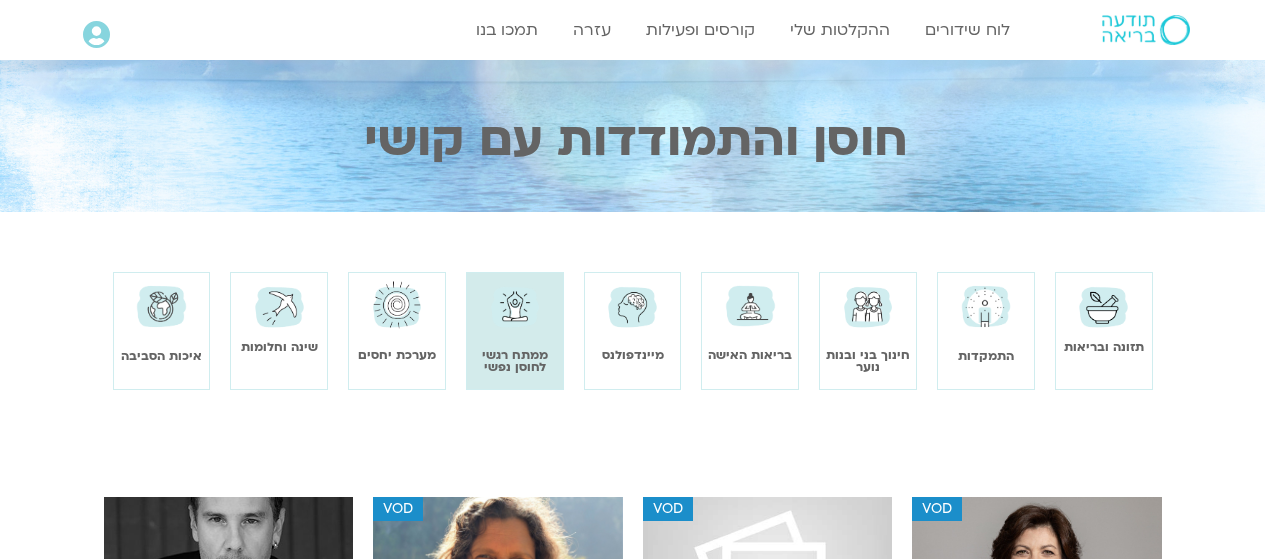 scroll, scrollTop: 0, scrollLeft: 0, axis: both 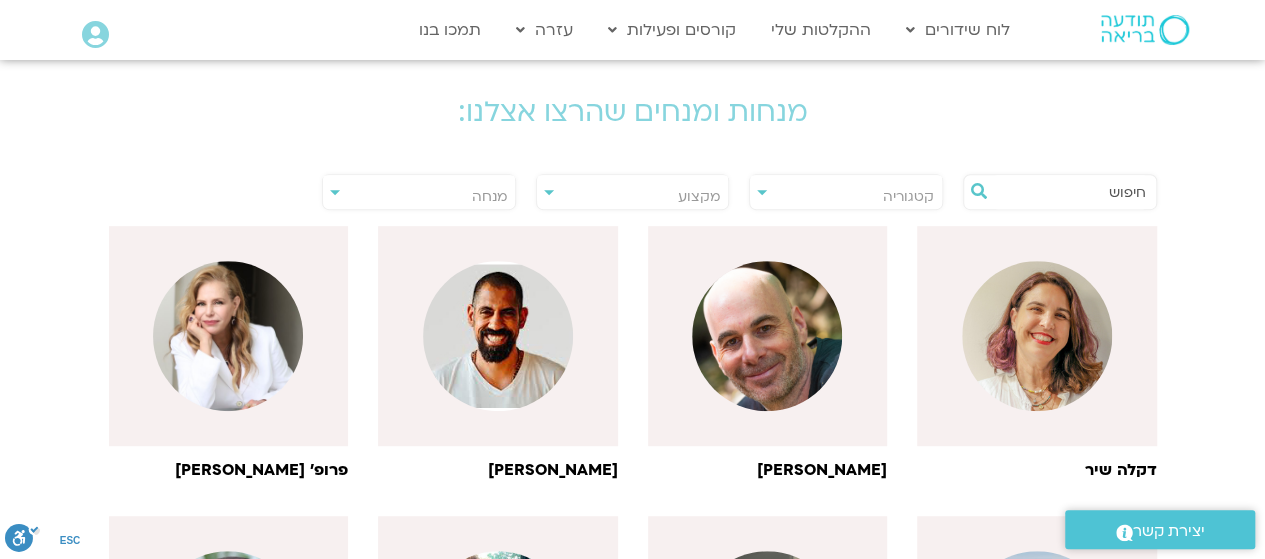 click at bounding box center (1070, 192) 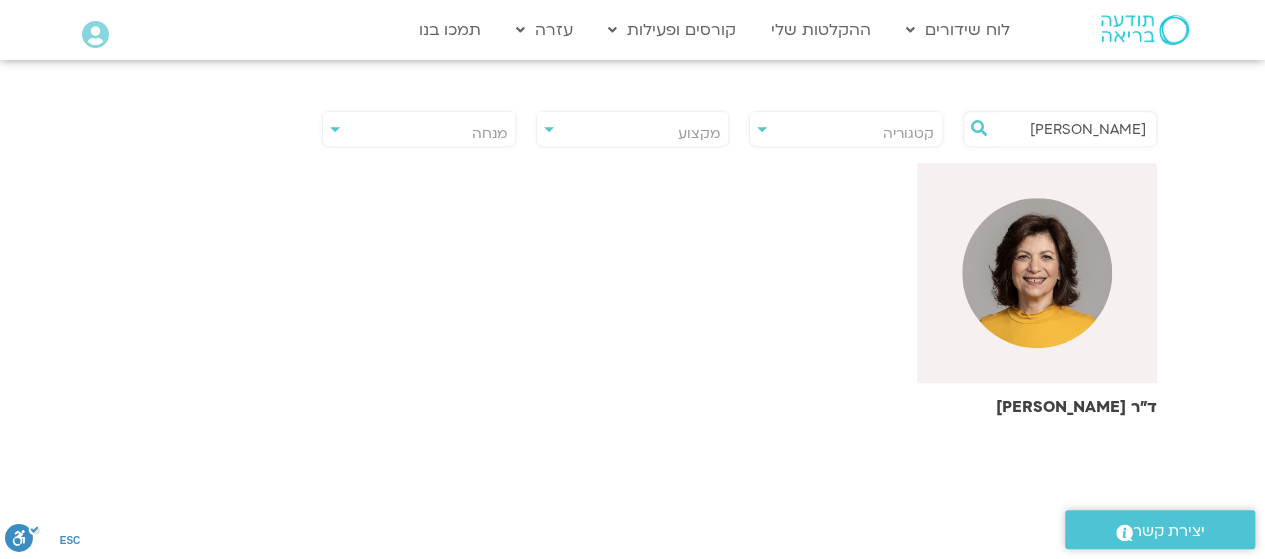 scroll, scrollTop: 463, scrollLeft: 0, axis: vertical 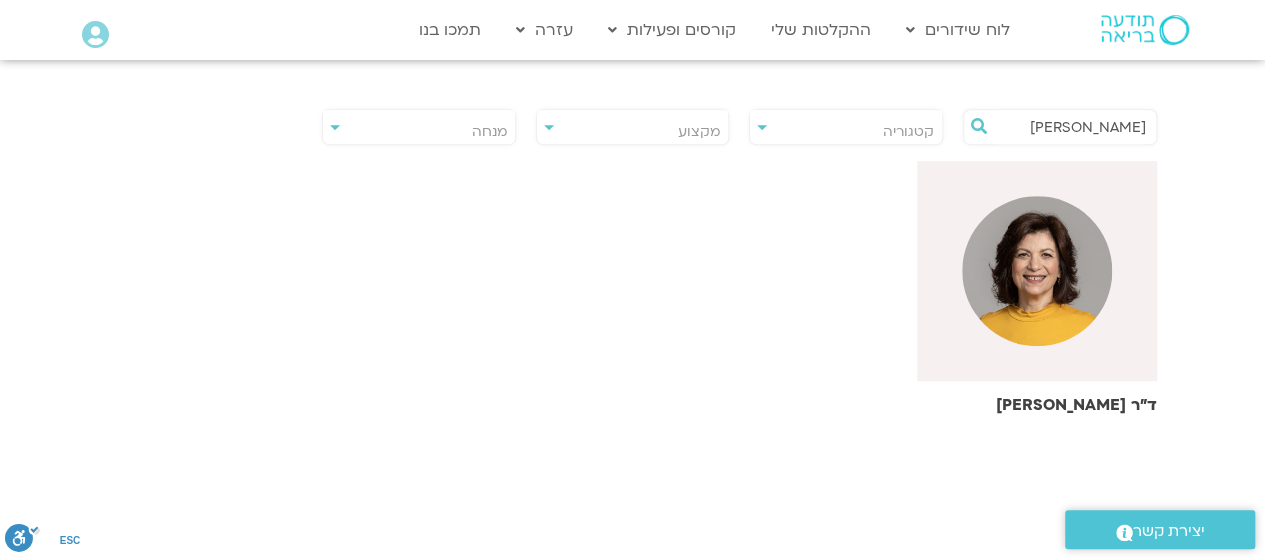 type on "אנאבלה" 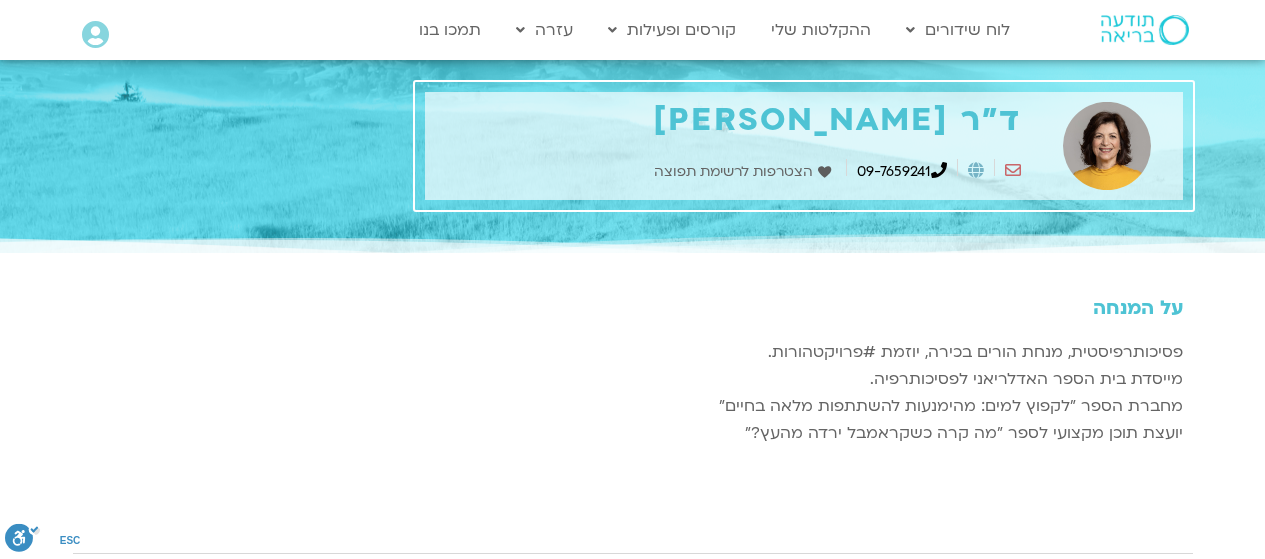 scroll, scrollTop: 0, scrollLeft: 0, axis: both 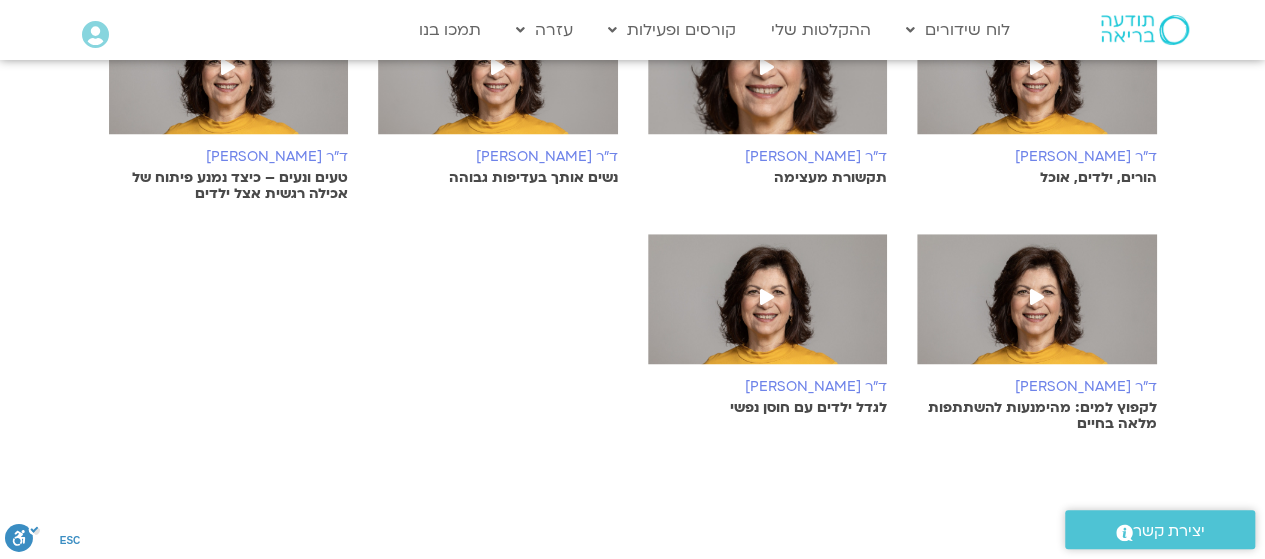 click on "ד"ר אנאבלה שקד
הורים, ילדים, אוכל
ד"ר אנאבלה שקד
תקשורת מעצימה" at bounding box center [632, 205] 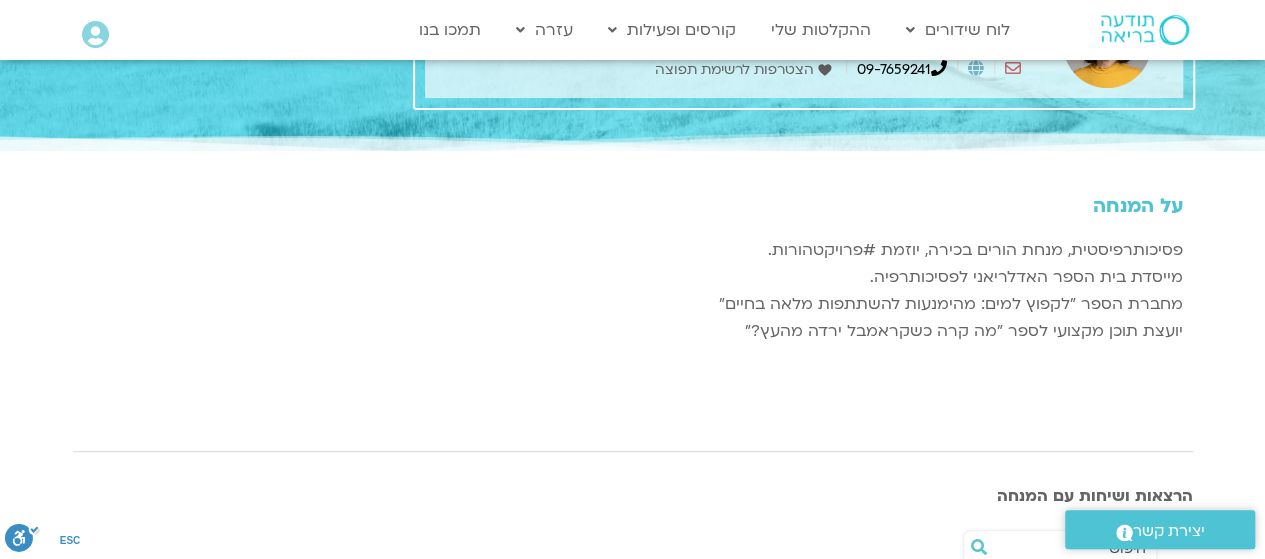 scroll, scrollTop: 0, scrollLeft: 0, axis: both 